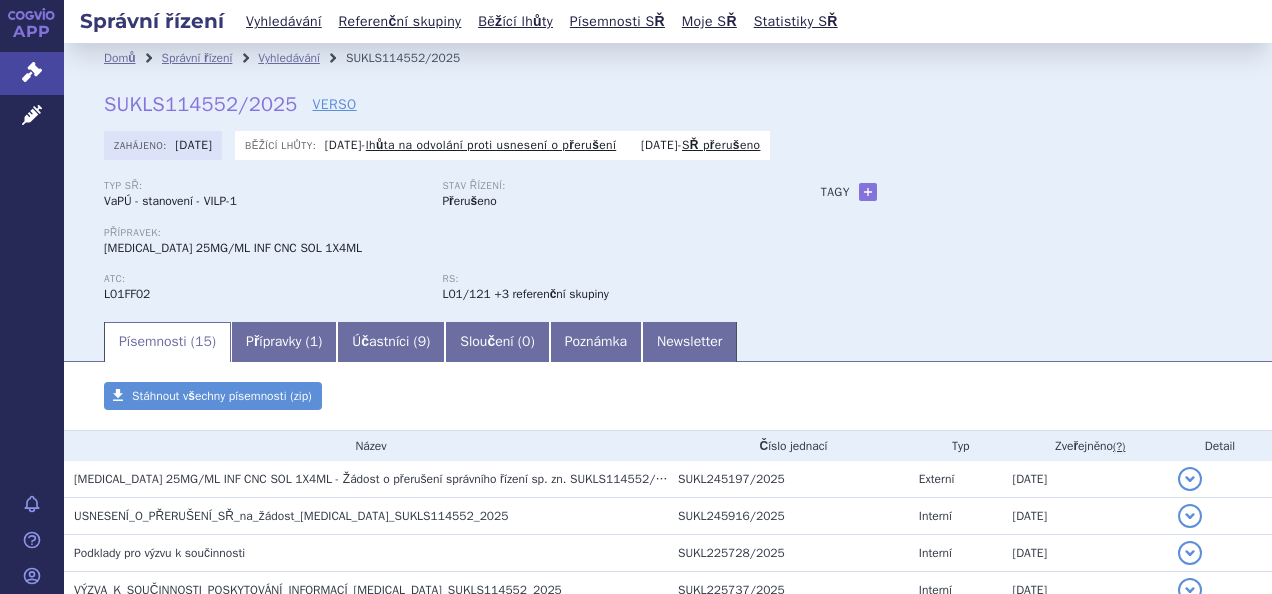 scroll, scrollTop: 0, scrollLeft: 0, axis: both 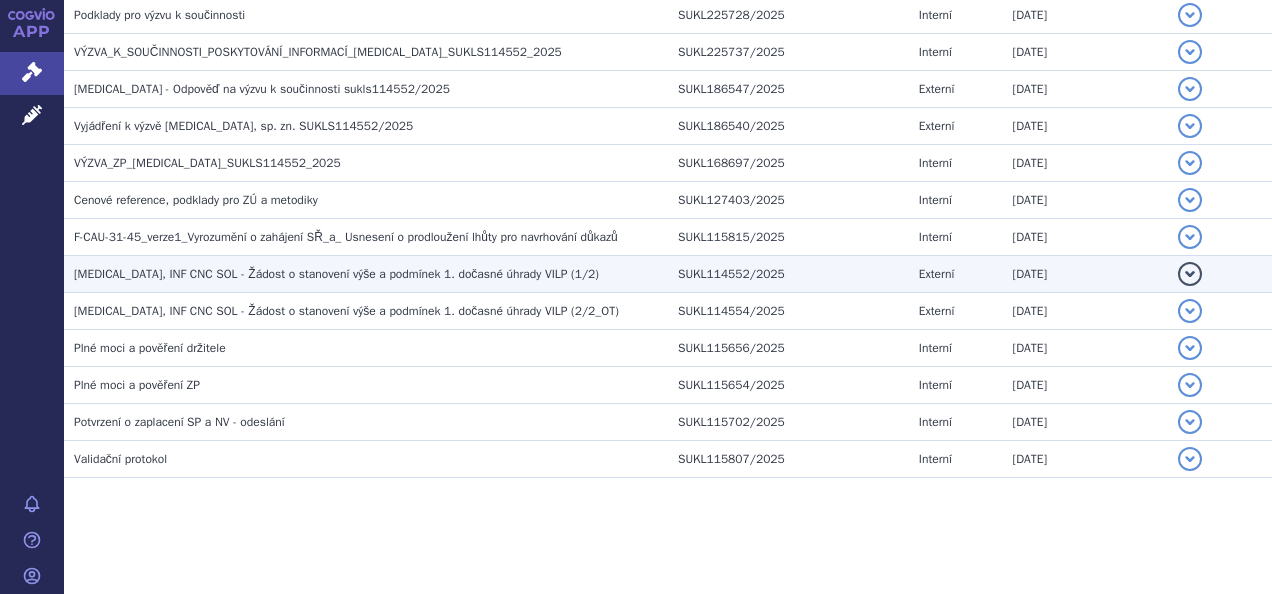 click on "KEYTRUDA, INF CNC SOL - Žádost o stanovení výše a podmínek 1. dočasné úhrady VILP (1/2)" at bounding box center [336, 274] 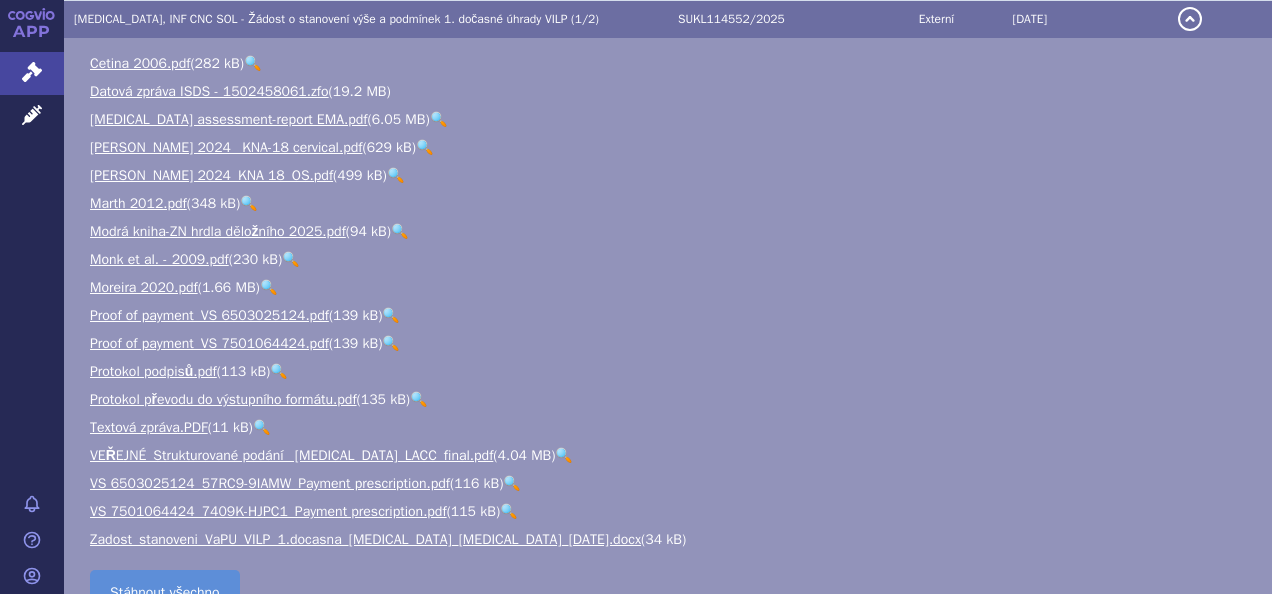 scroll, scrollTop: 866, scrollLeft: 0, axis: vertical 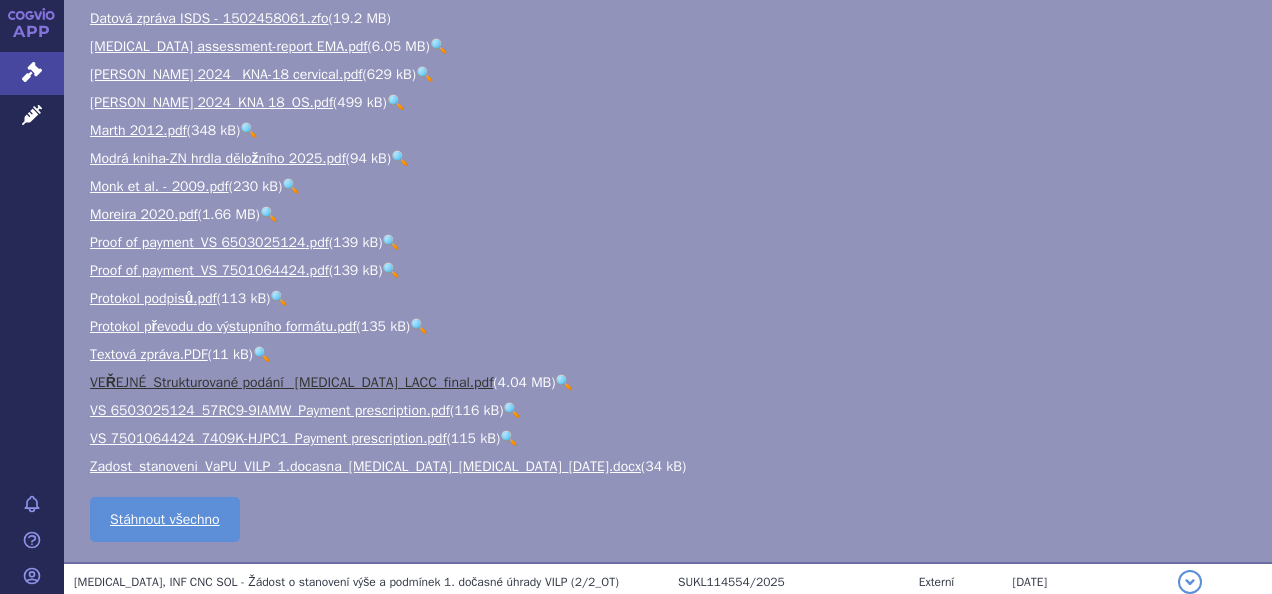 click on "VEŘEJNÉ_Strukturované podání_ Keytruda_LACC_final.pdf" at bounding box center [291, 382] 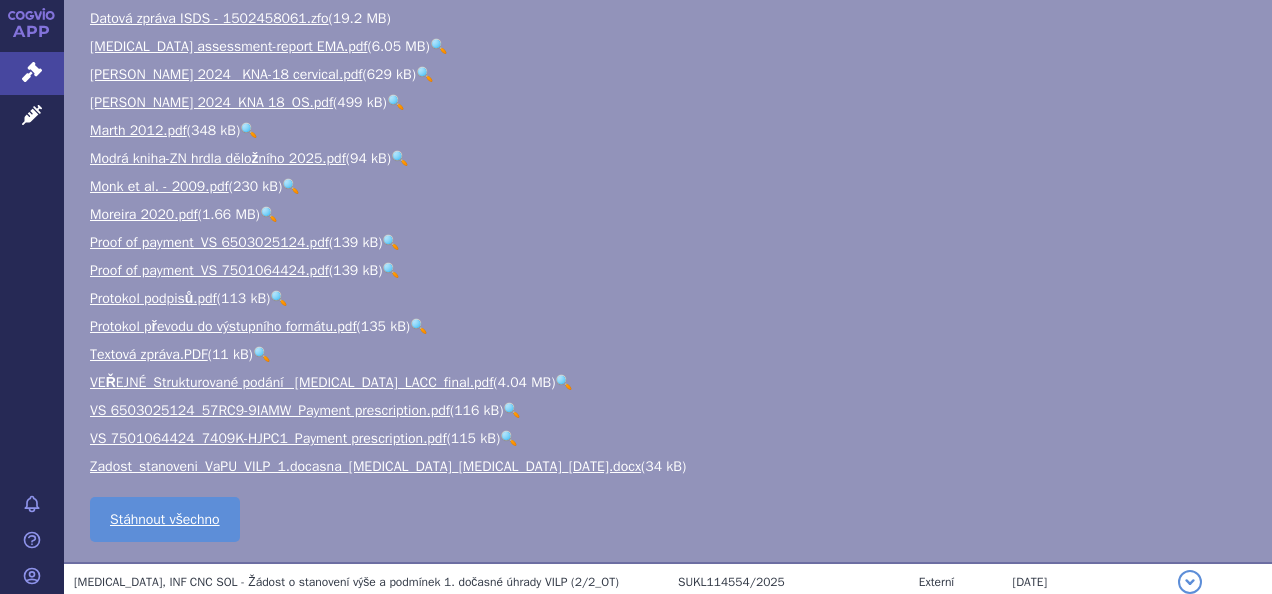 scroll, scrollTop: 0, scrollLeft: 0, axis: both 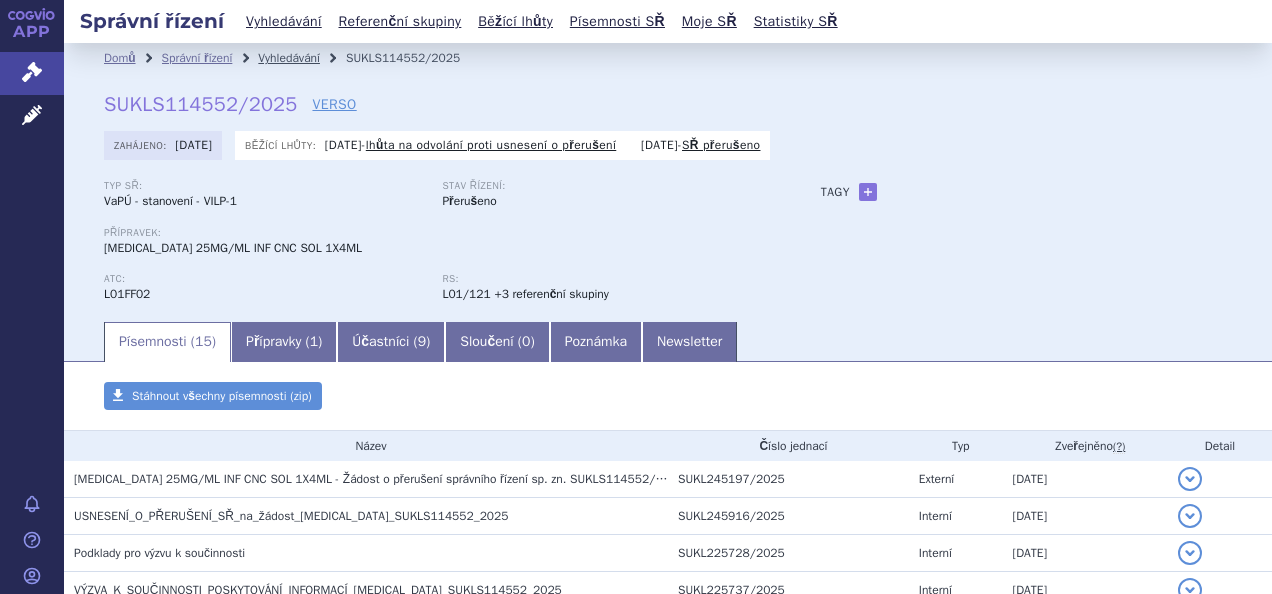 click on "Vyhledávání" at bounding box center [289, 58] 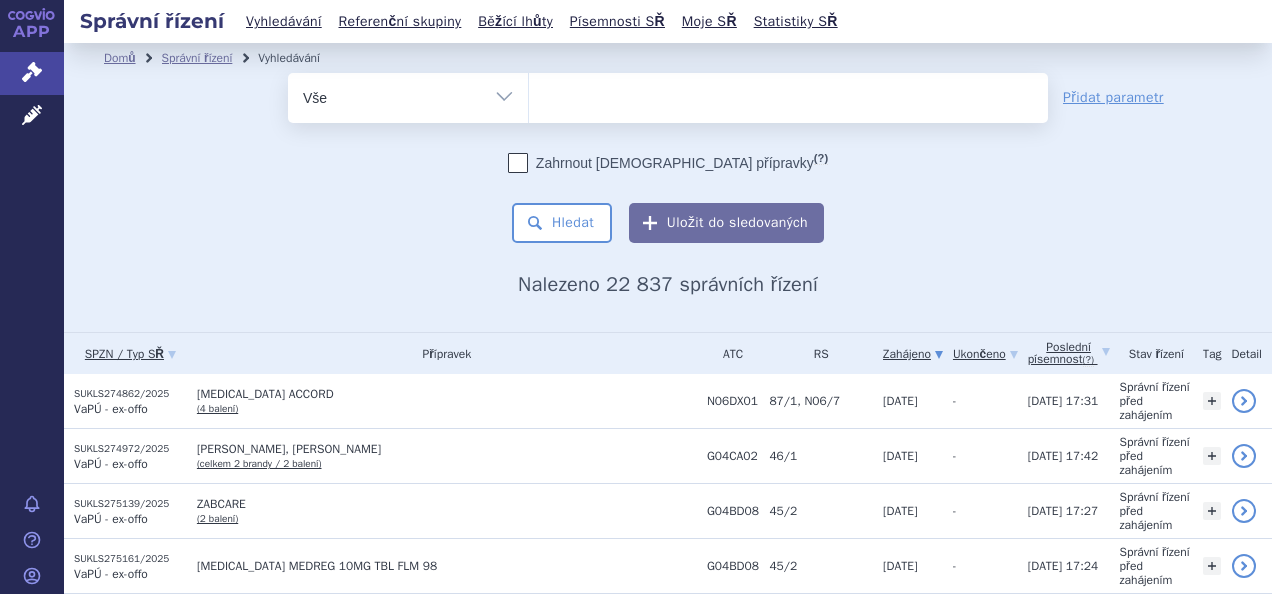 scroll, scrollTop: 0, scrollLeft: 0, axis: both 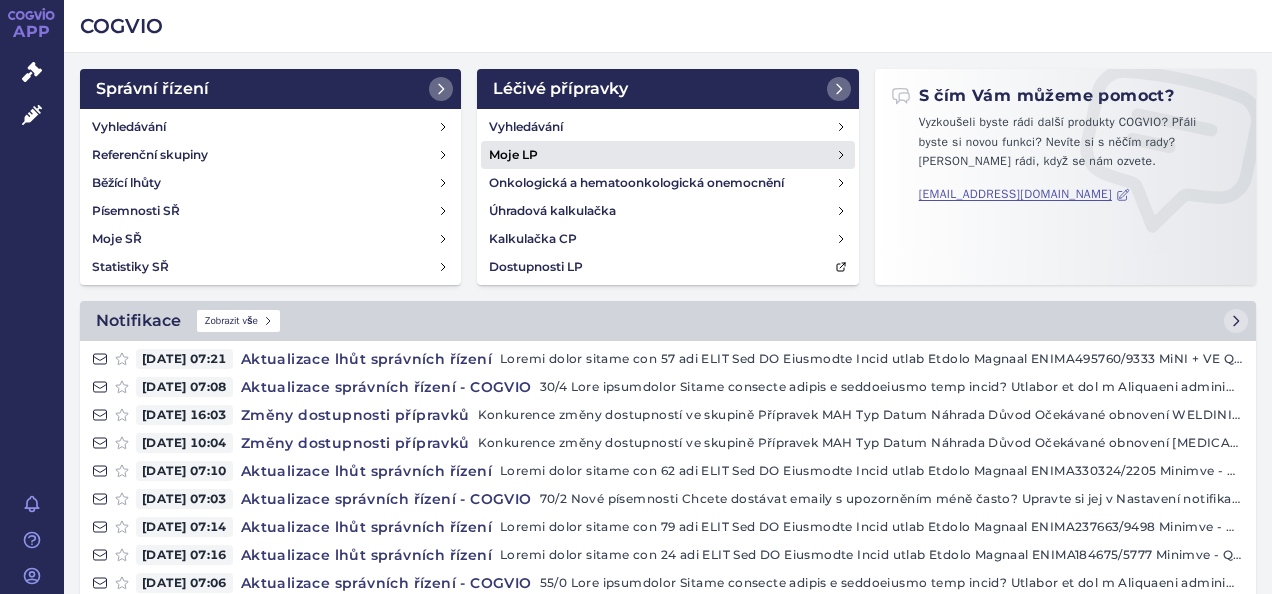 click on "Moje LP" at bounding box center [667, 155] 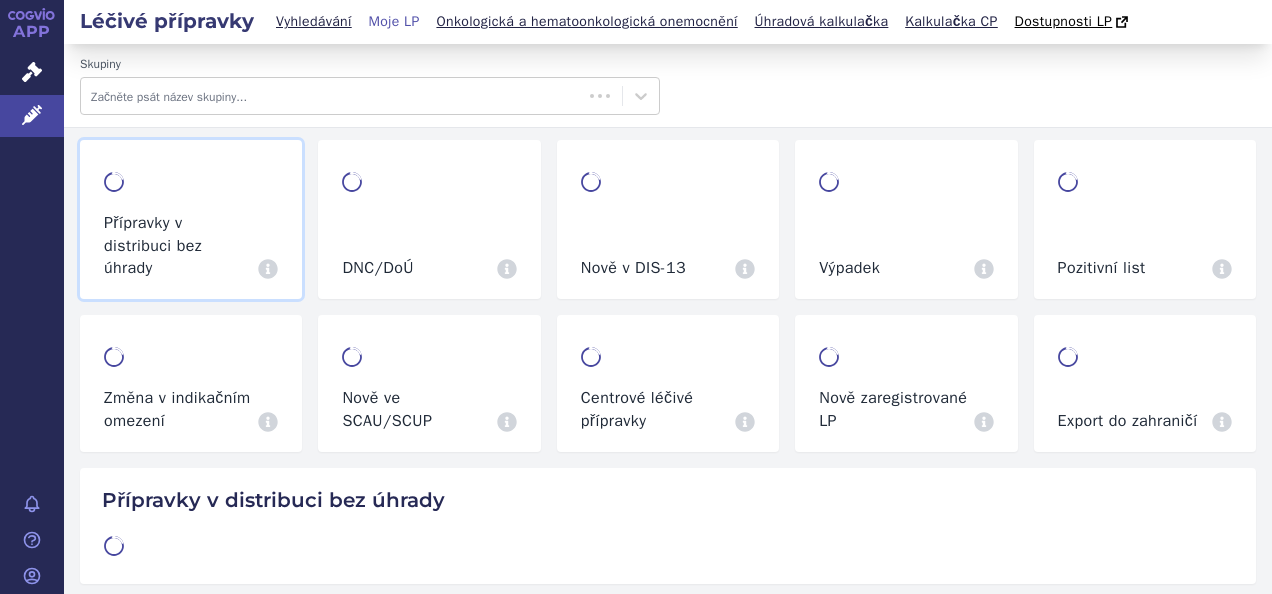 scroll, scrollTop: 0, scrollLeft: 0, axis: both 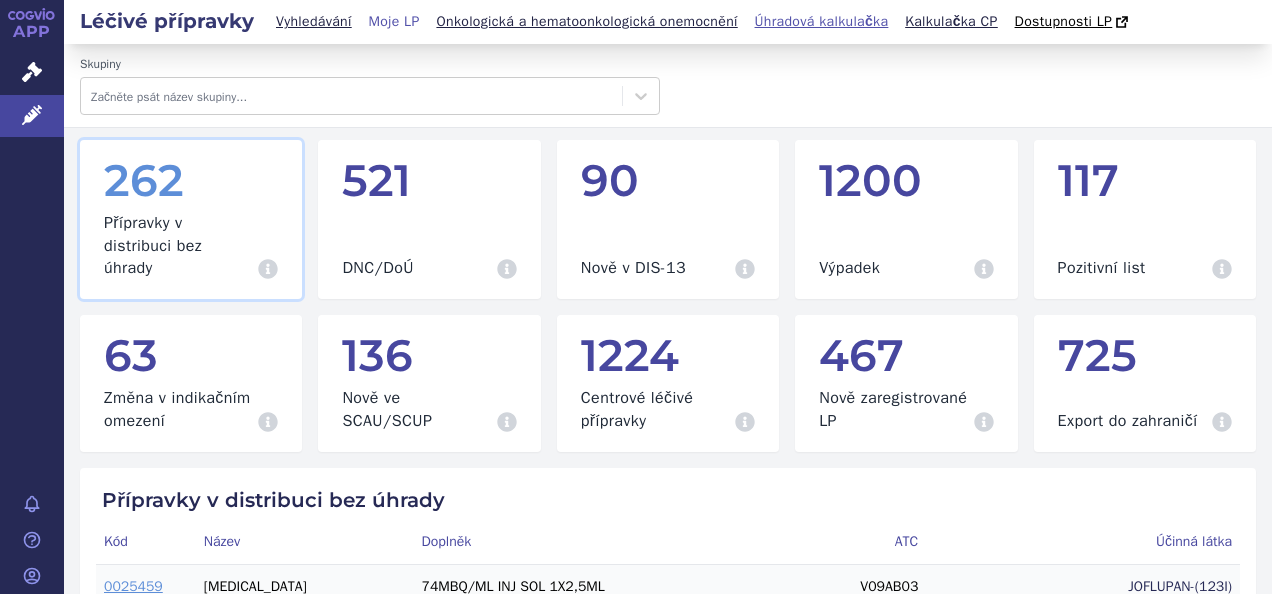 click on "Úhradová kalkulačka" at bounding box center (822, 21) 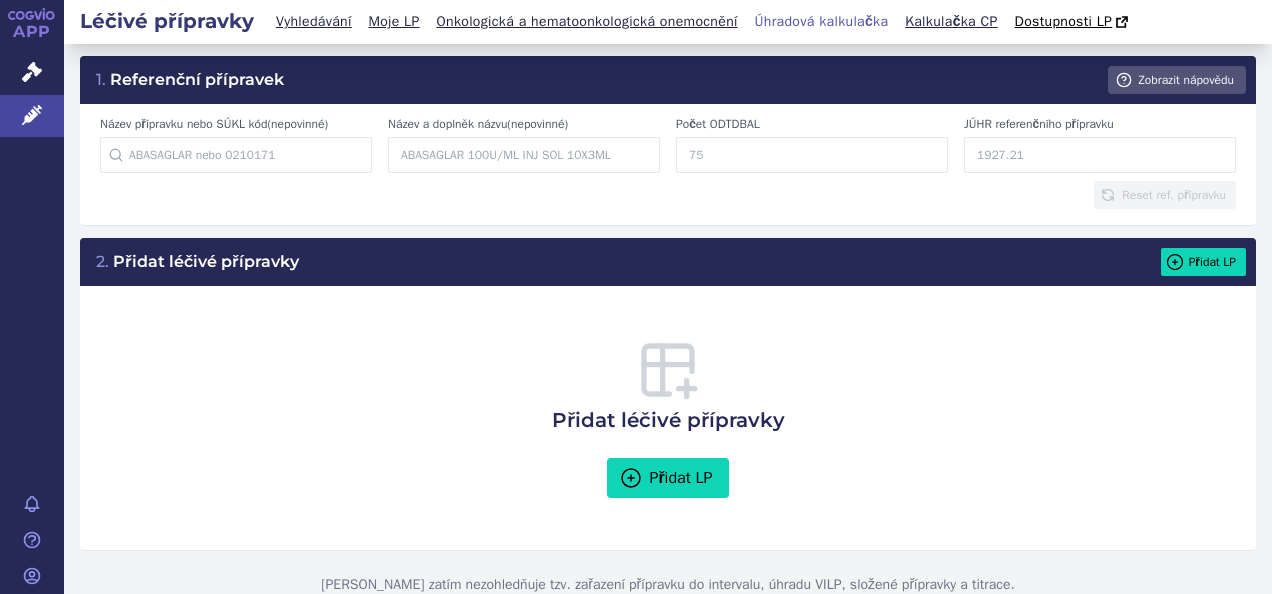 scroll, scrollTop: 0, scrollLeft: 0, axis: both 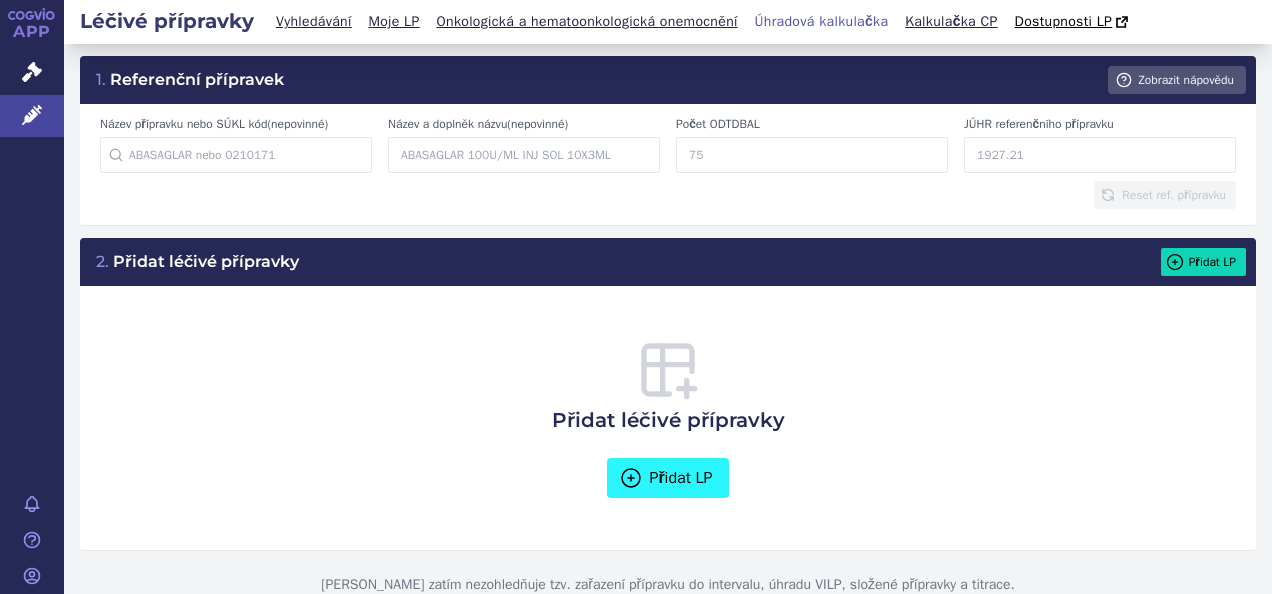 click on "Přidat LP" at bounding box center (667, 478) 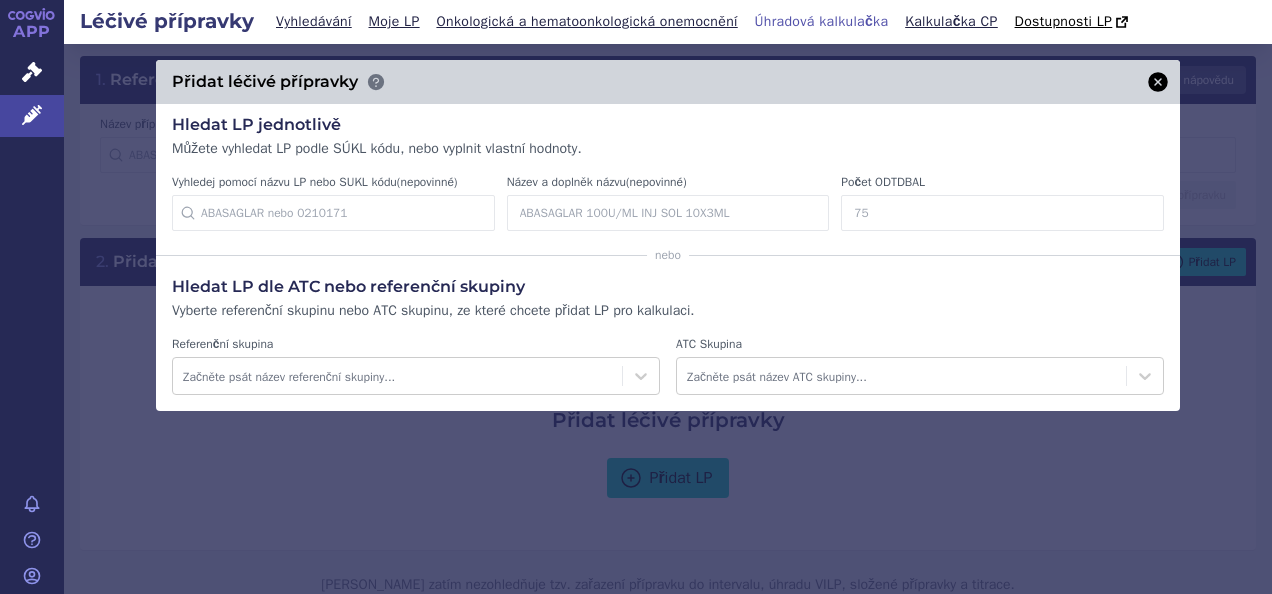 click 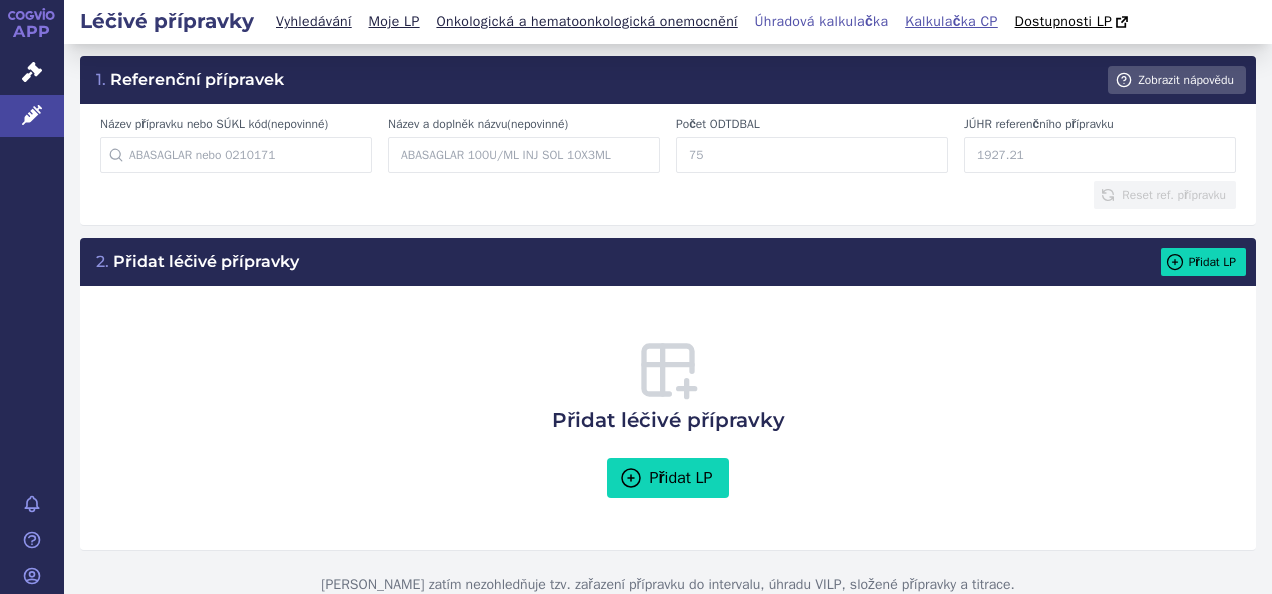 click on "Kalkulačka CP" at bounding box center [951, 21] 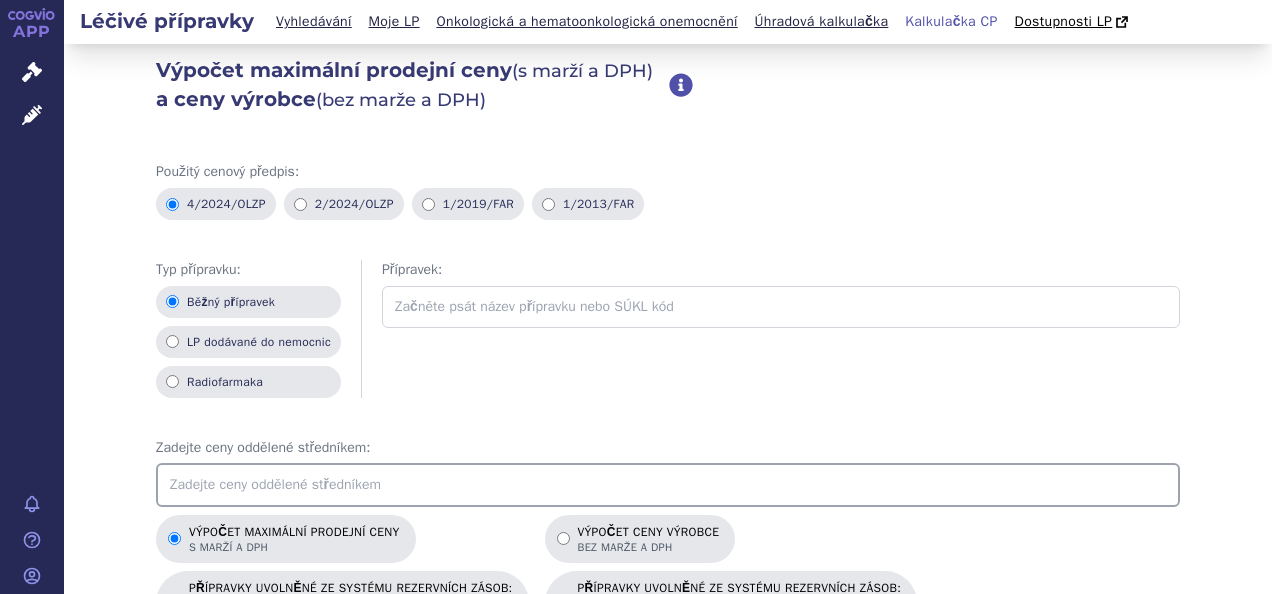 scroll, scrollTop: 0, scrollLeft: 0, axis: both 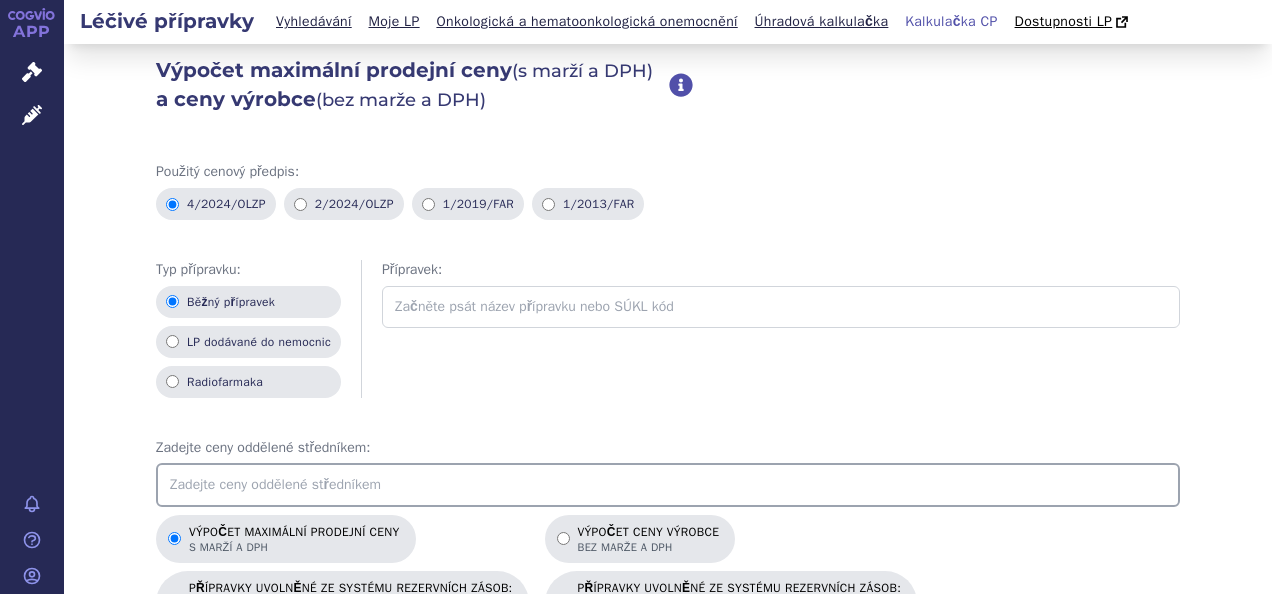 click at bounding box center (781, 307) 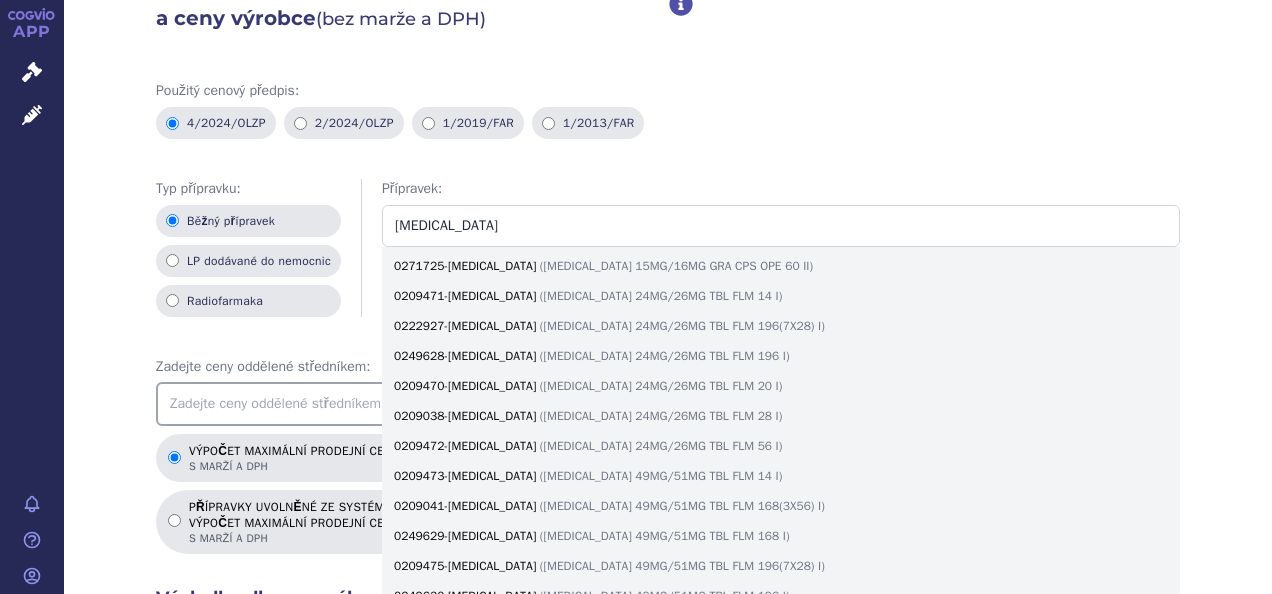 scroll, scrollTop: 98, scrollLeft: 0, axis: vertical 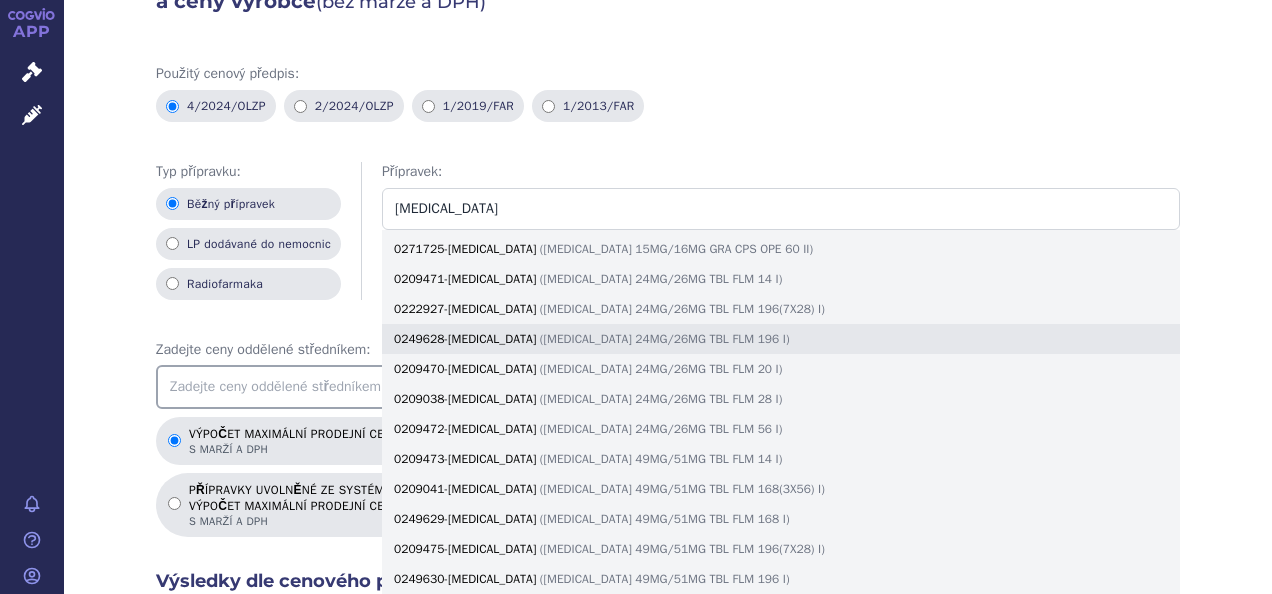type on "[MEDICAL_DATA]" 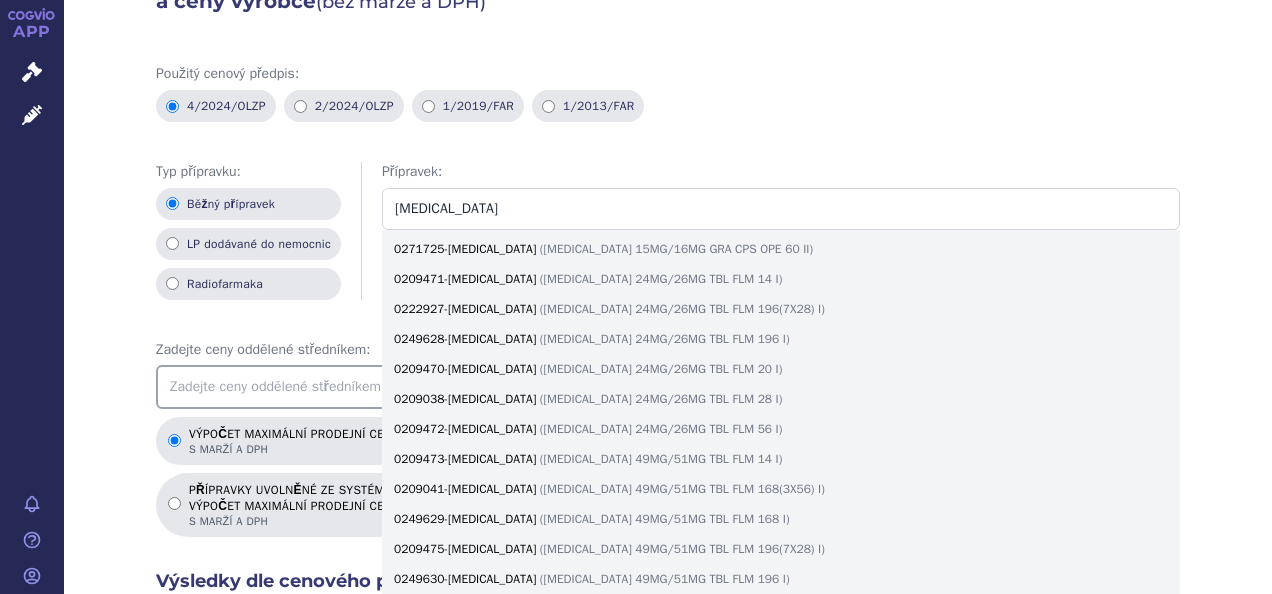 click on "0249628  -  [MEDICAL_DATA]   ( [MEDICAL_DATA] 24MG/26MG TBL FLM 196 I )" at bounding box center (781, 339) 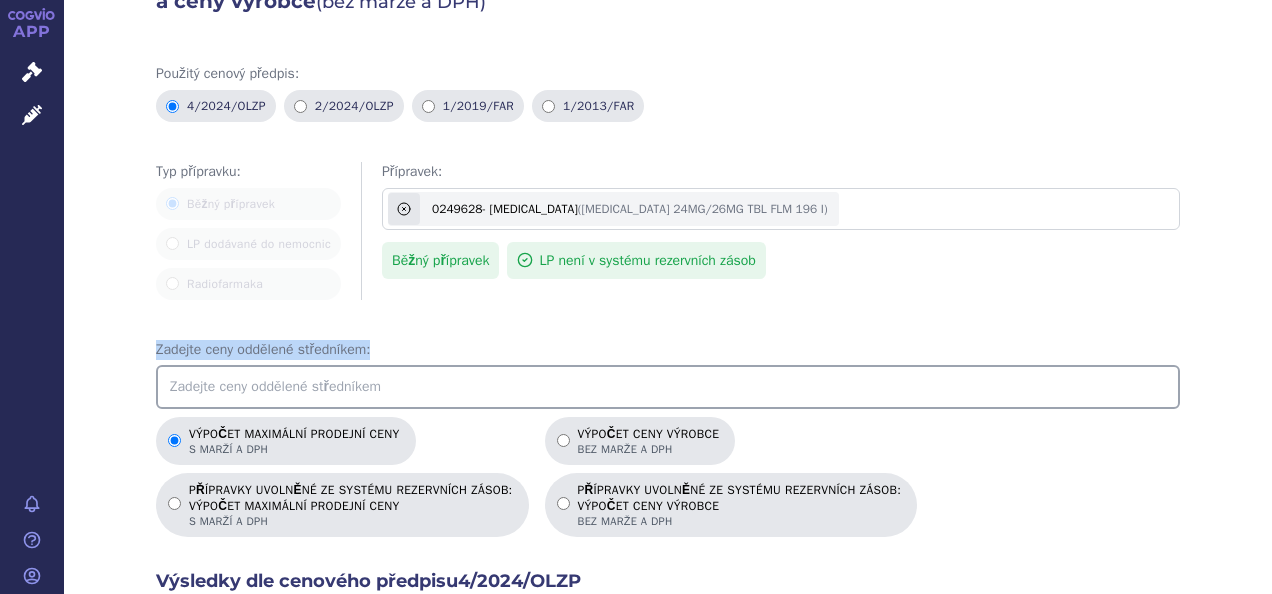 drag, startPoint x: 1249, startPoint y: 276, endPoint x: 1250, endPoint y: 348, distance: 72.00694 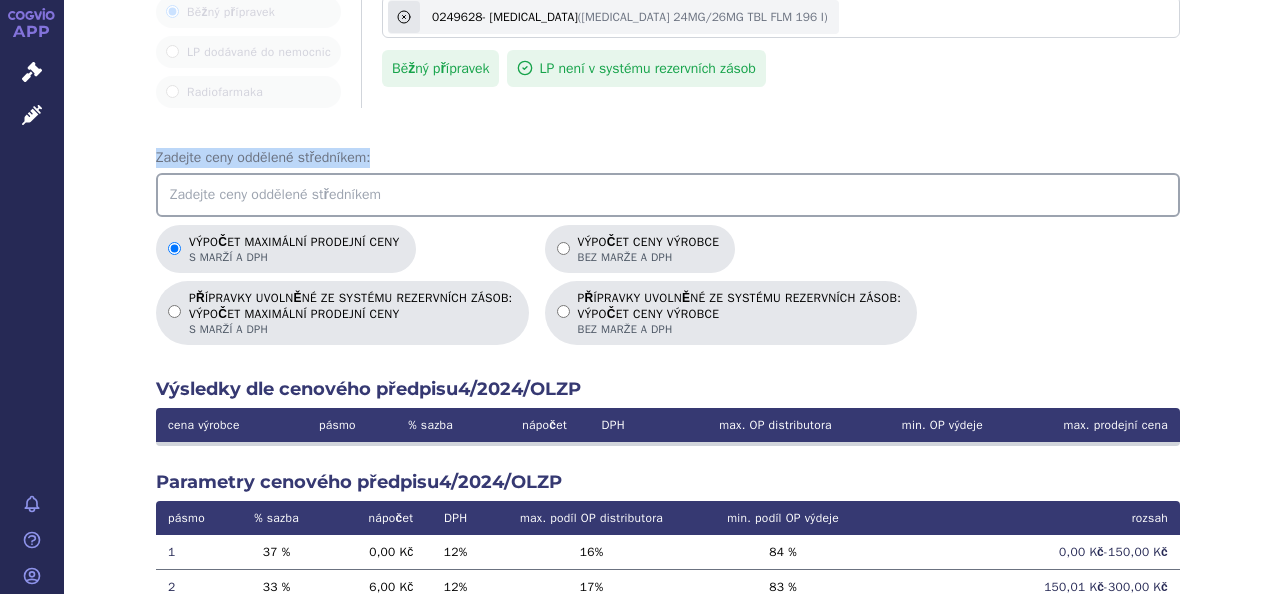 scroll, scrollTop: 212, scrollLeft: 0, axis: vertical 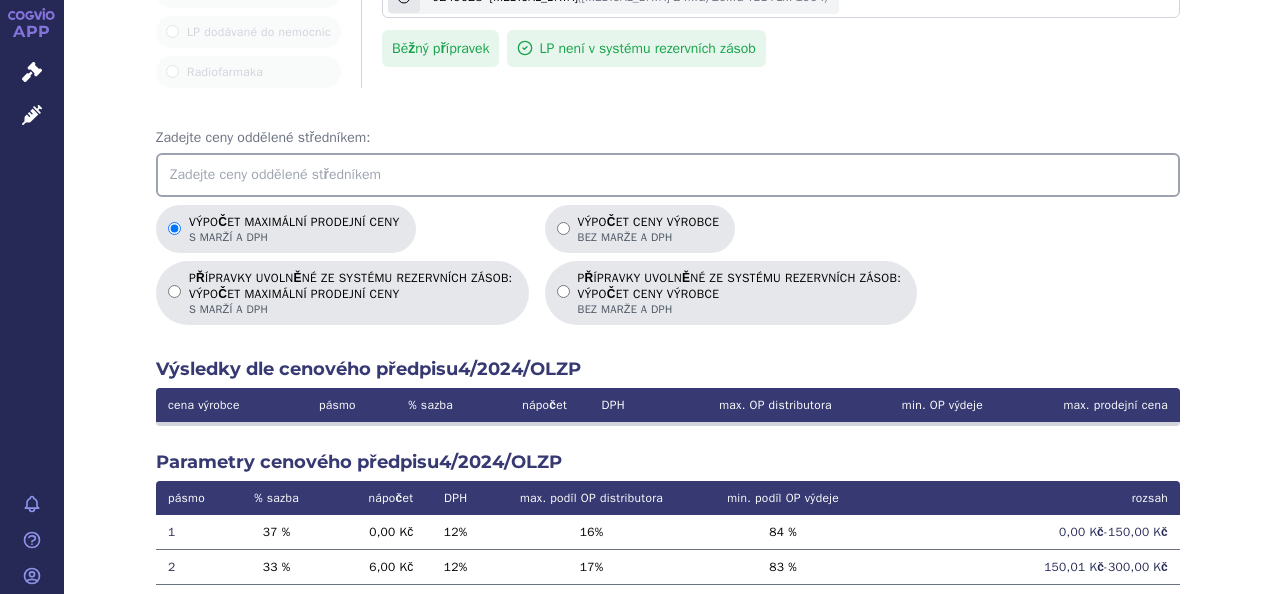 click at bounding box center (668, 175) 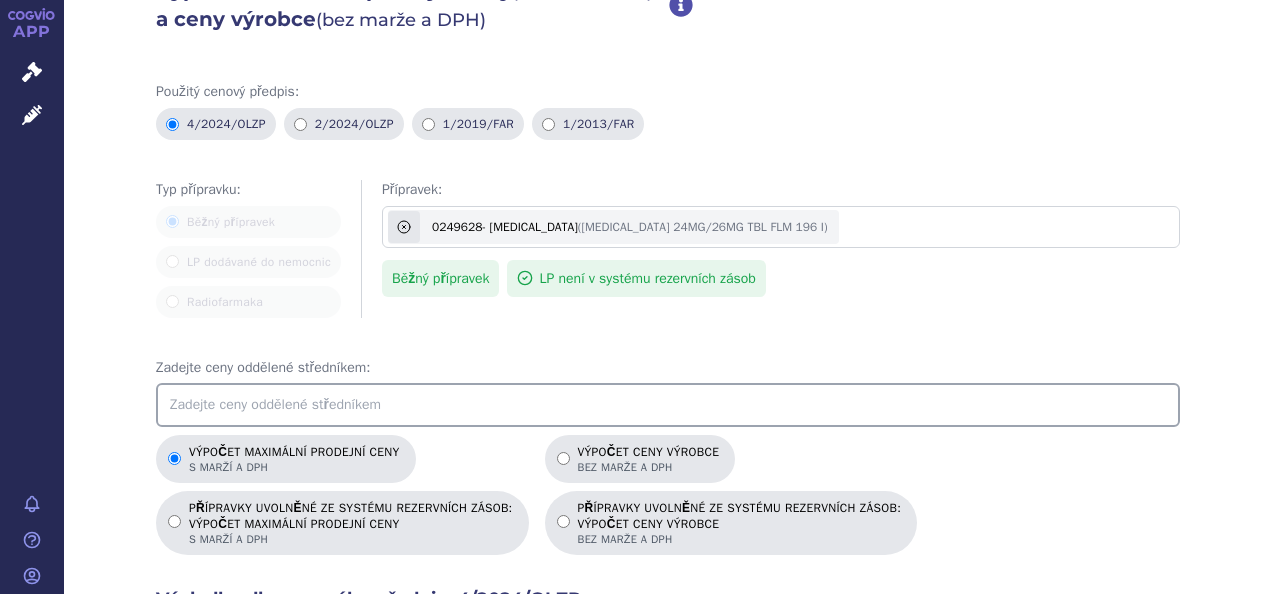scroll, scrollTop: 0, scrollLeft: 0, axis: both 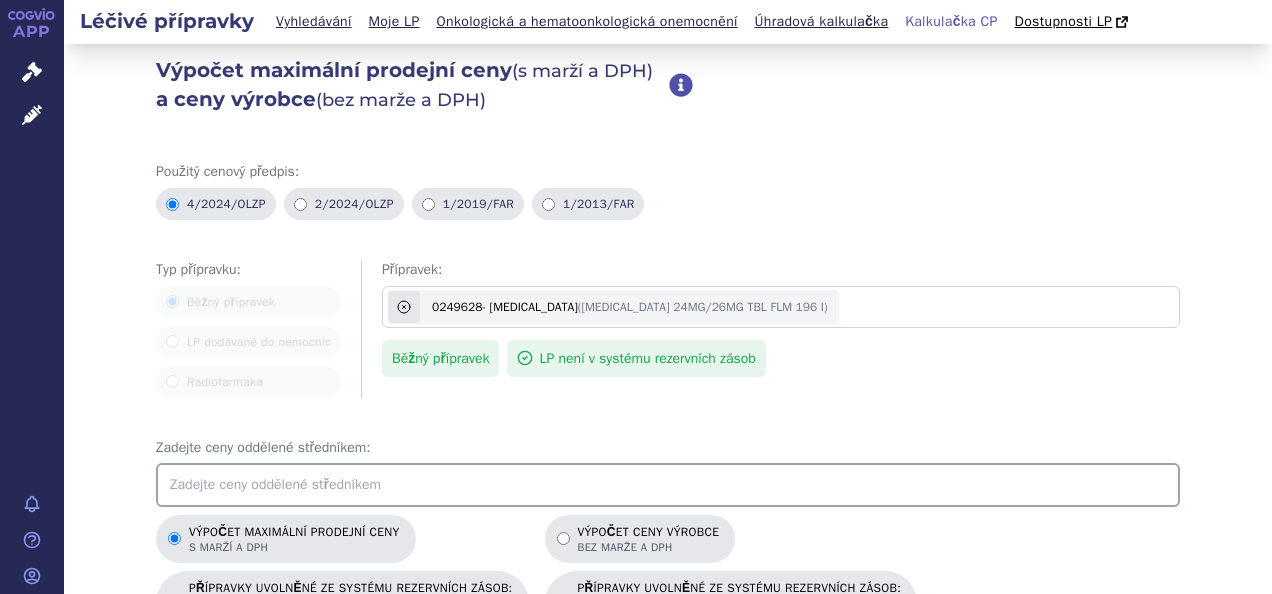 click at bounding box center [668, 485] 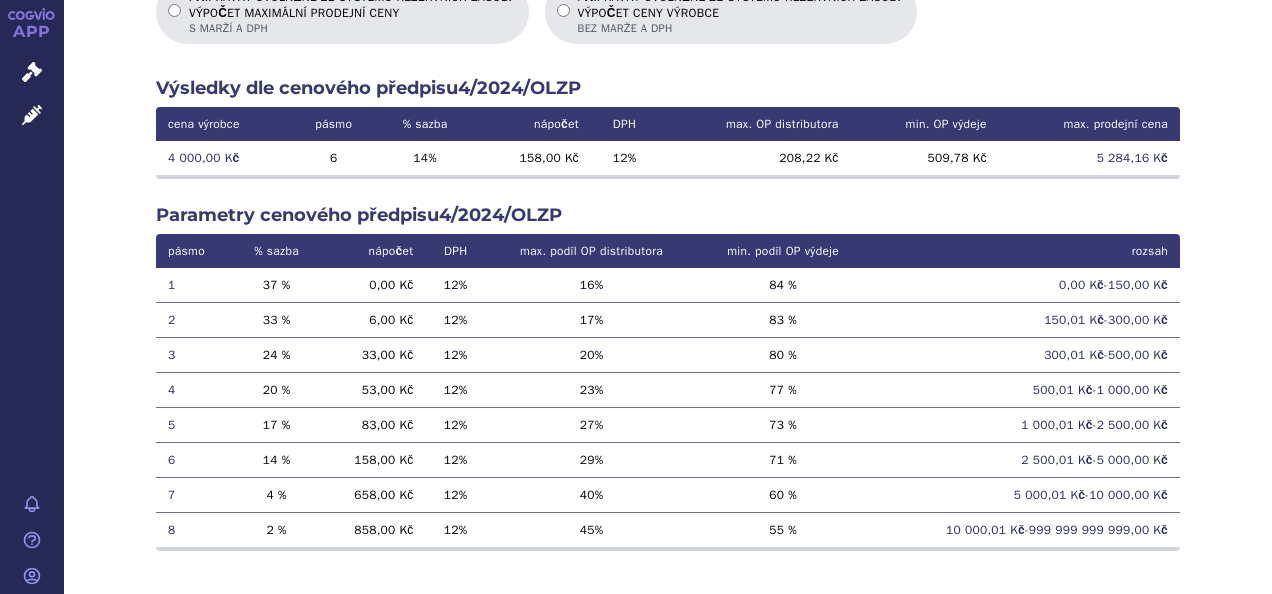 scroll, scrollTop: 324, scrollLeft: 0, axis: vertical 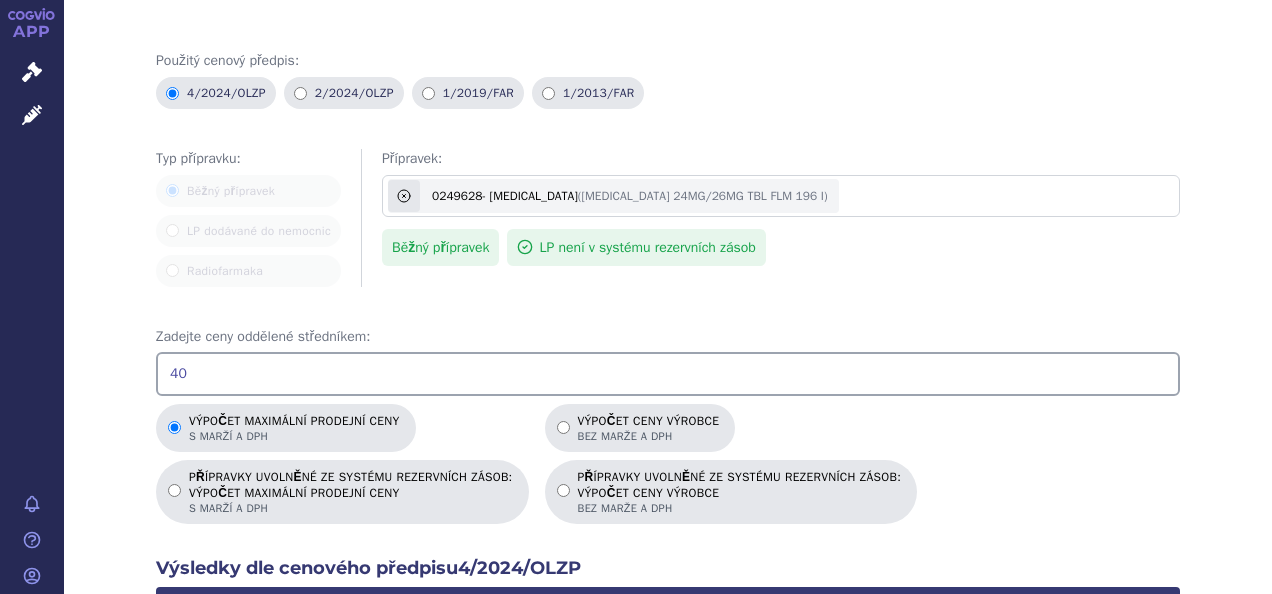 type on "4" 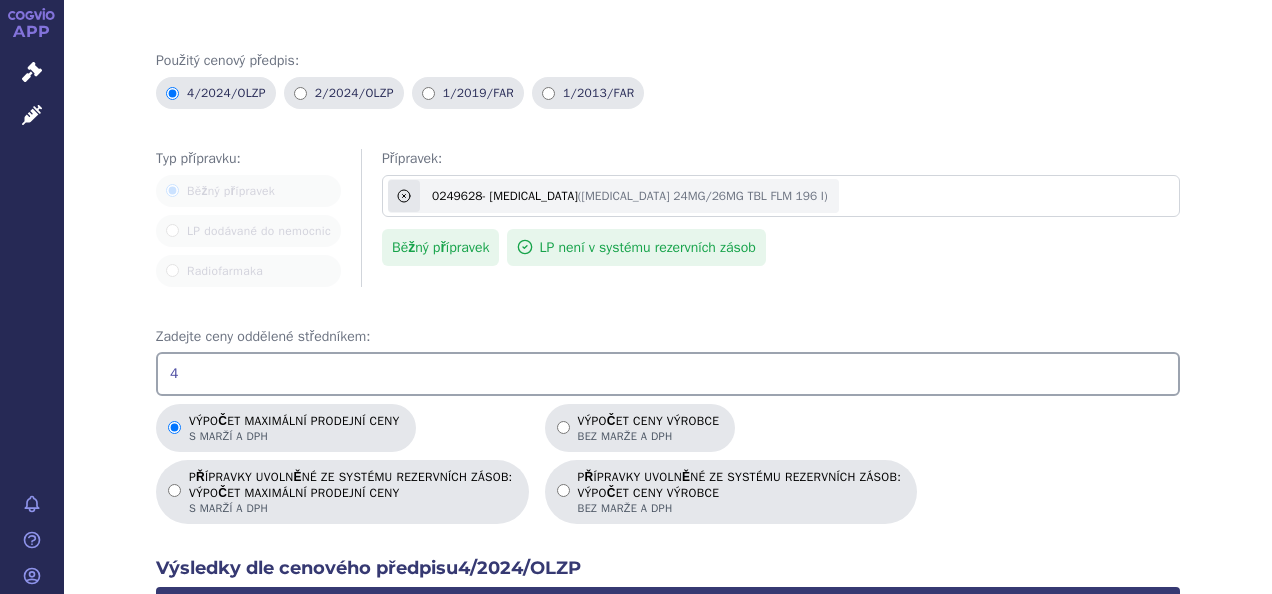 type 